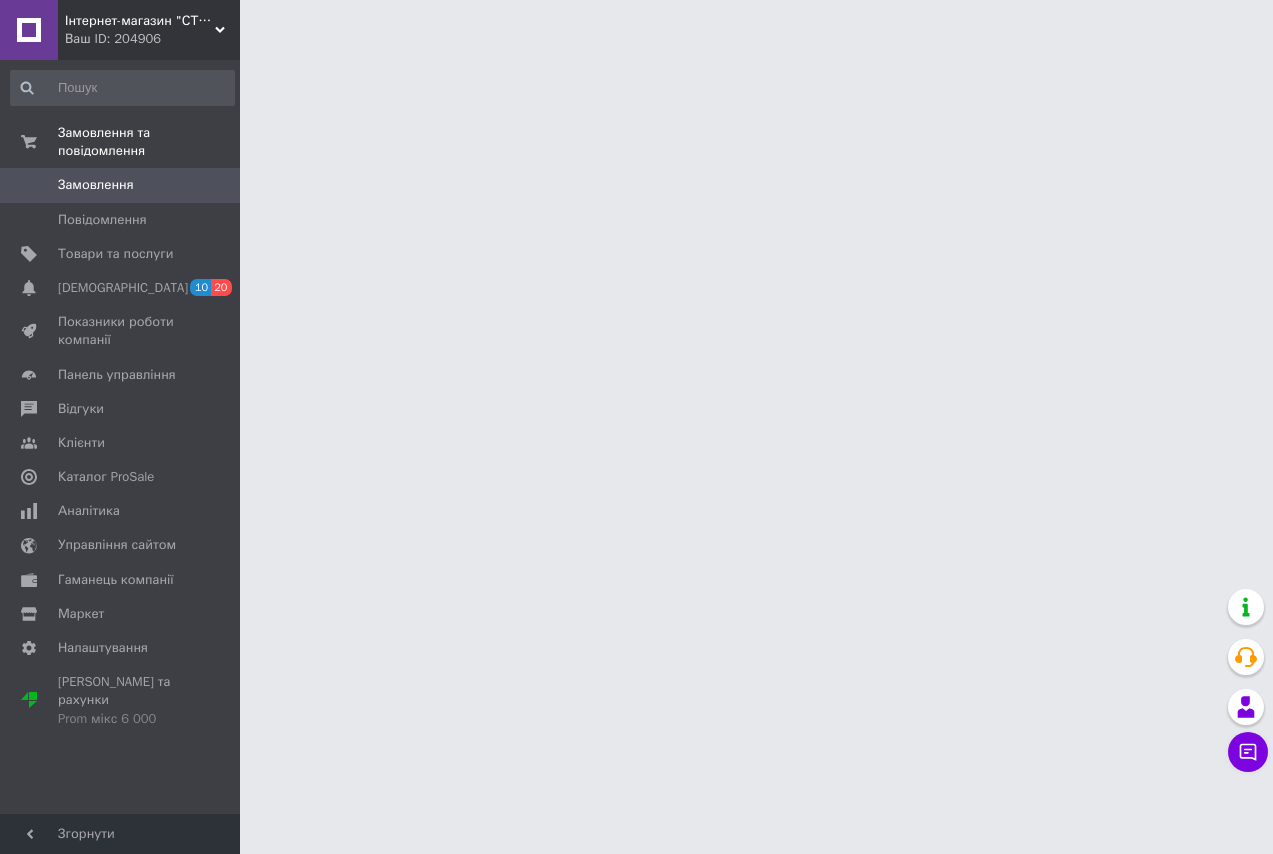 scroll, scrollTop: 0, scrollLeft: 0, axis: both 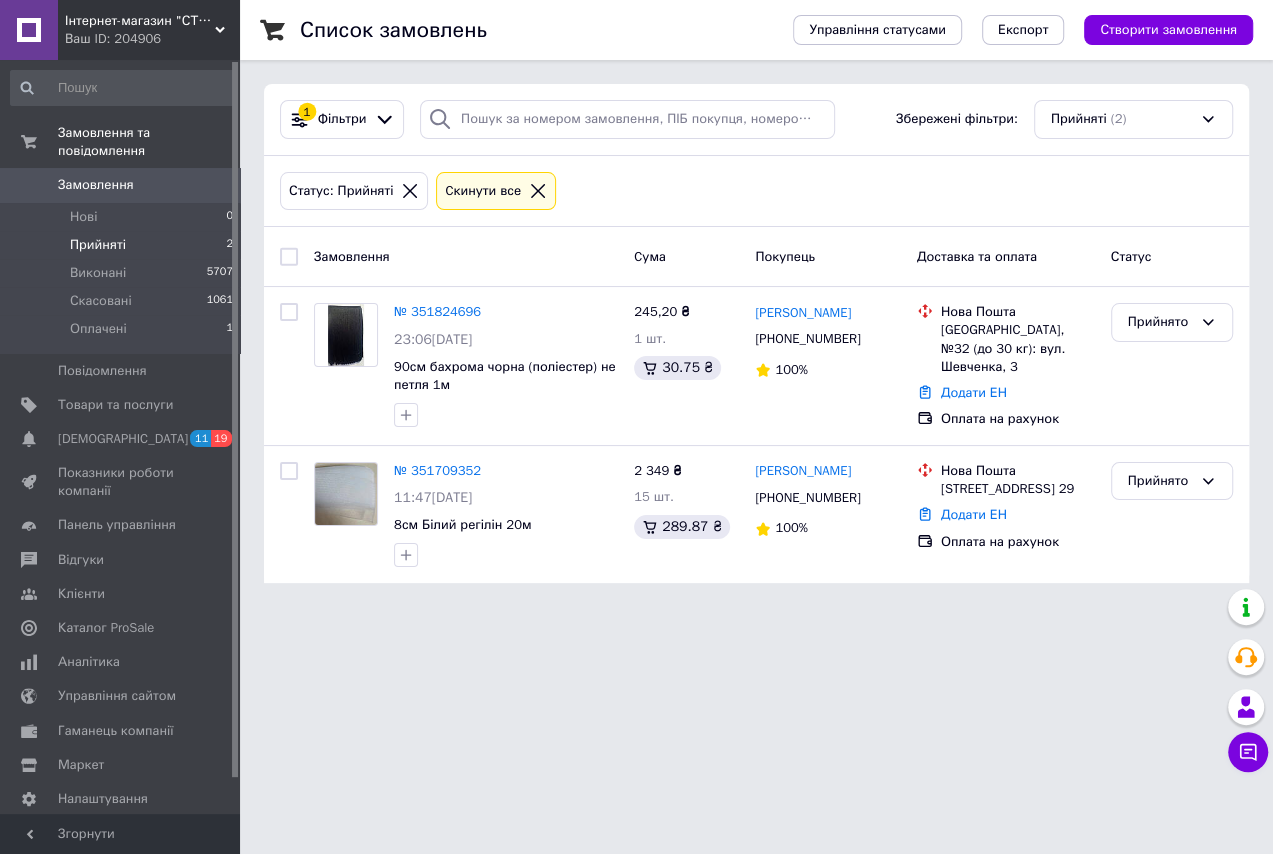 click on "Статус: Прийняті Cкинути все" at bounding box center (756, 191) 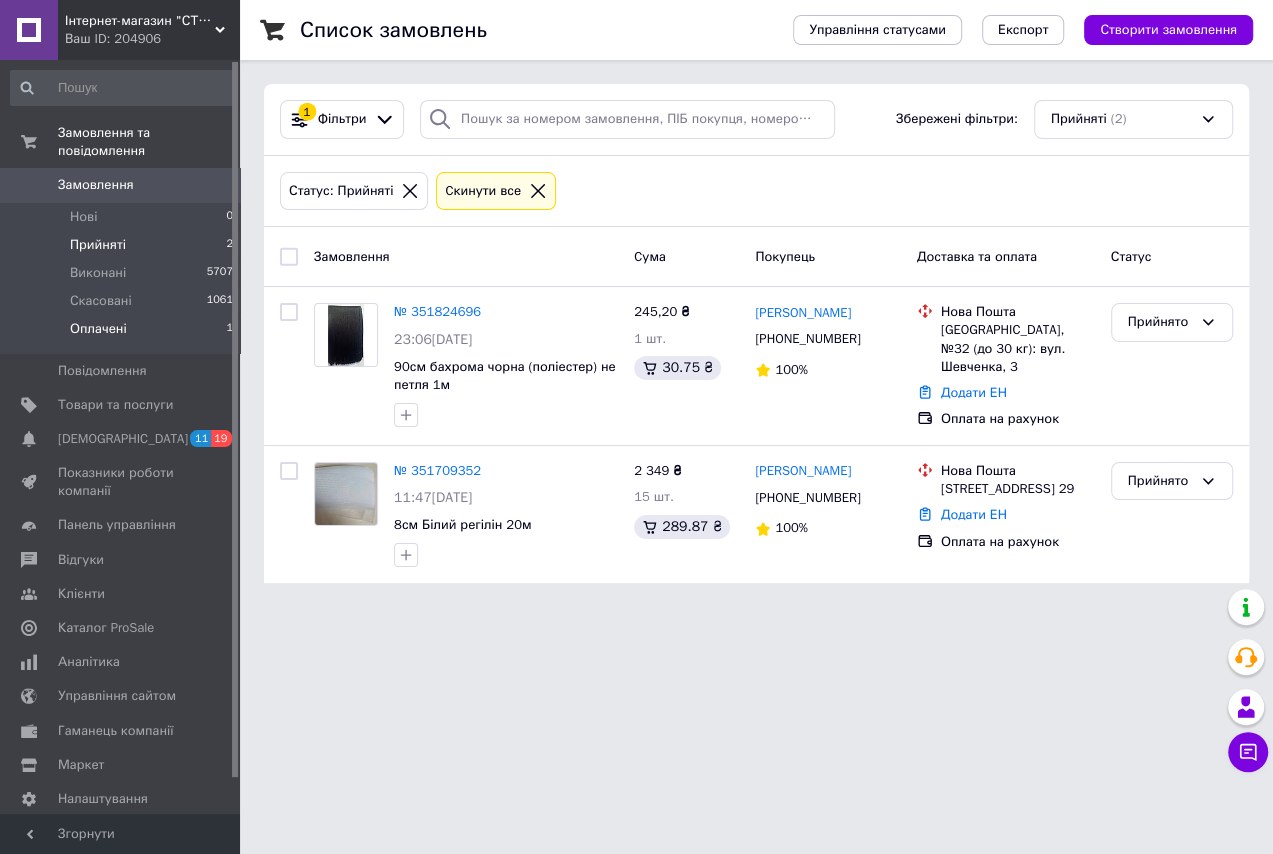 click on "Оплачені" at bounding box center [98, 329] 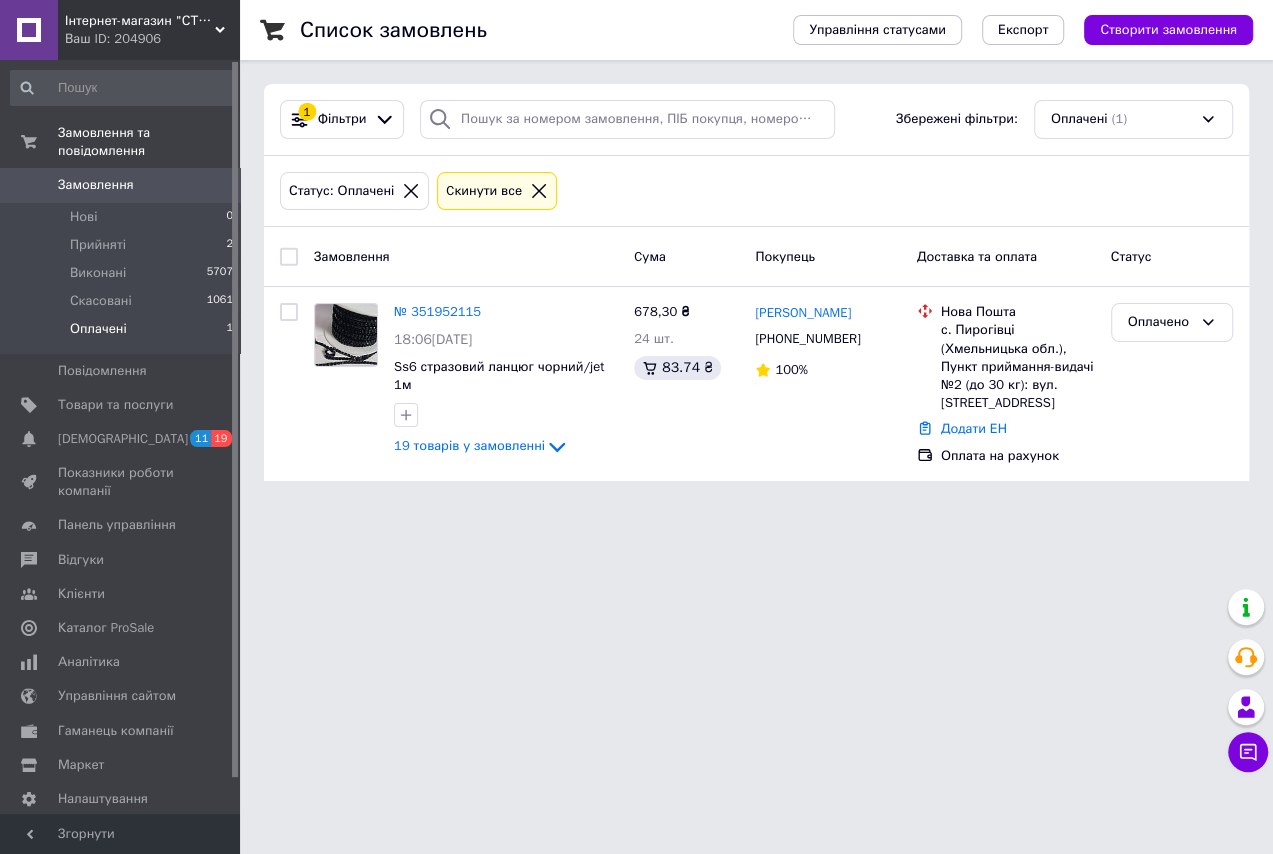 click on "№ 351952115" at bounding box center (437, 311) 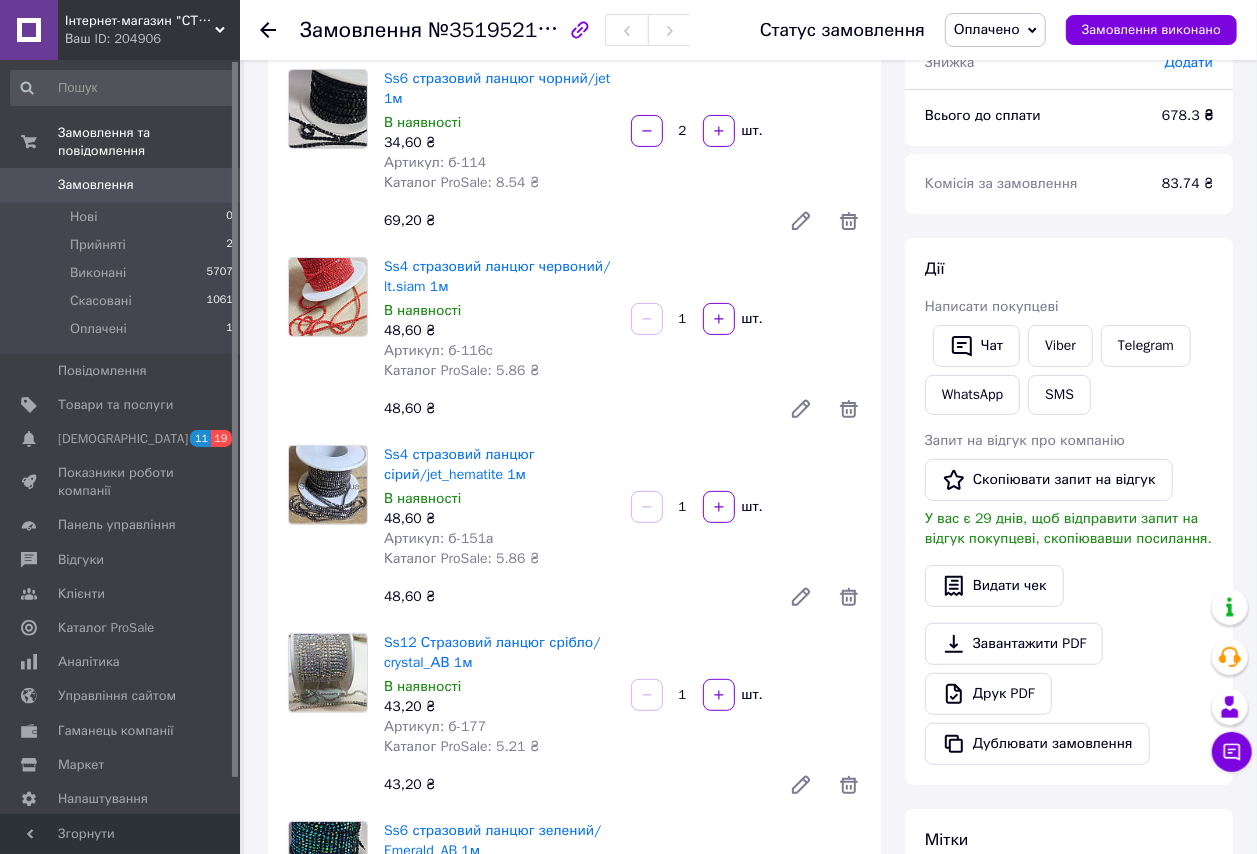 scroll, scrollTop: 272, scrollLeft: 0, axis: vertical 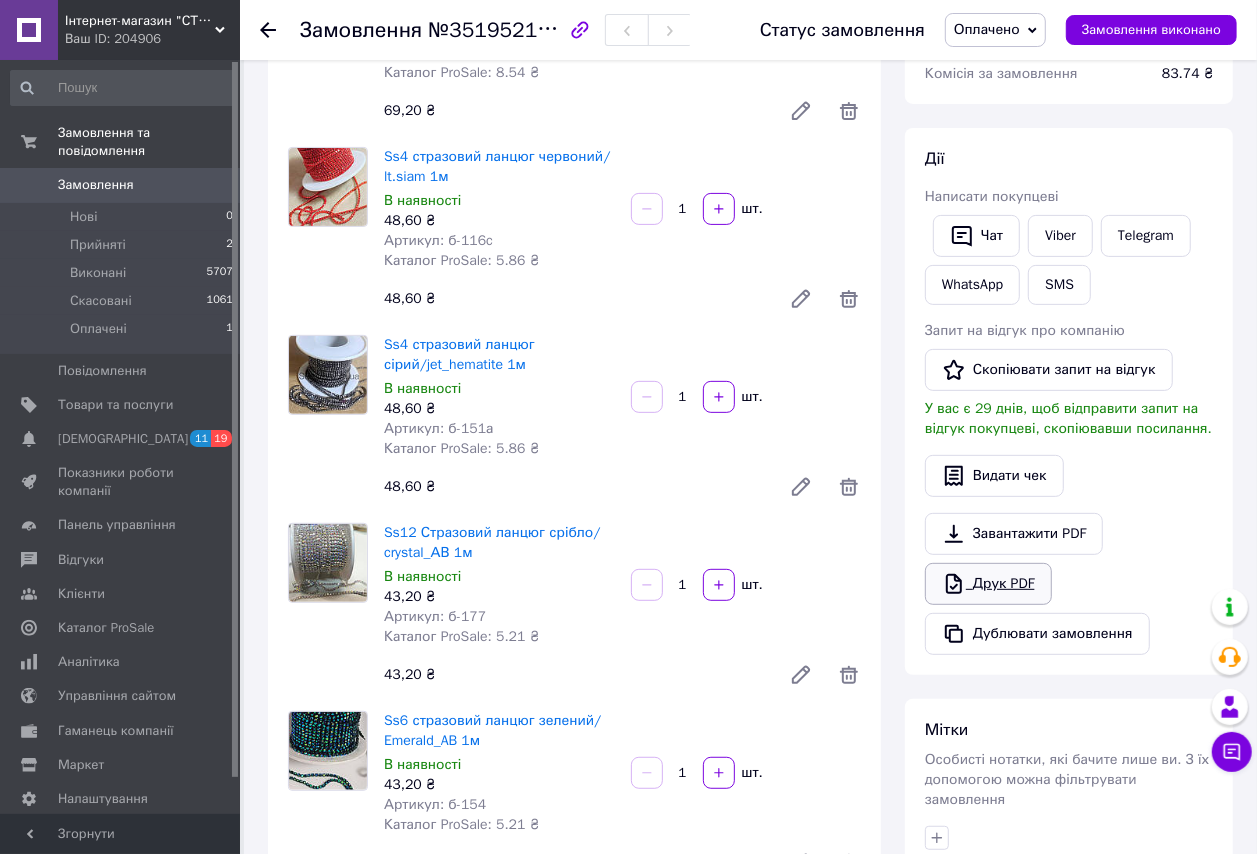 click on "Друк PDF" at bounding box center [988, 584] 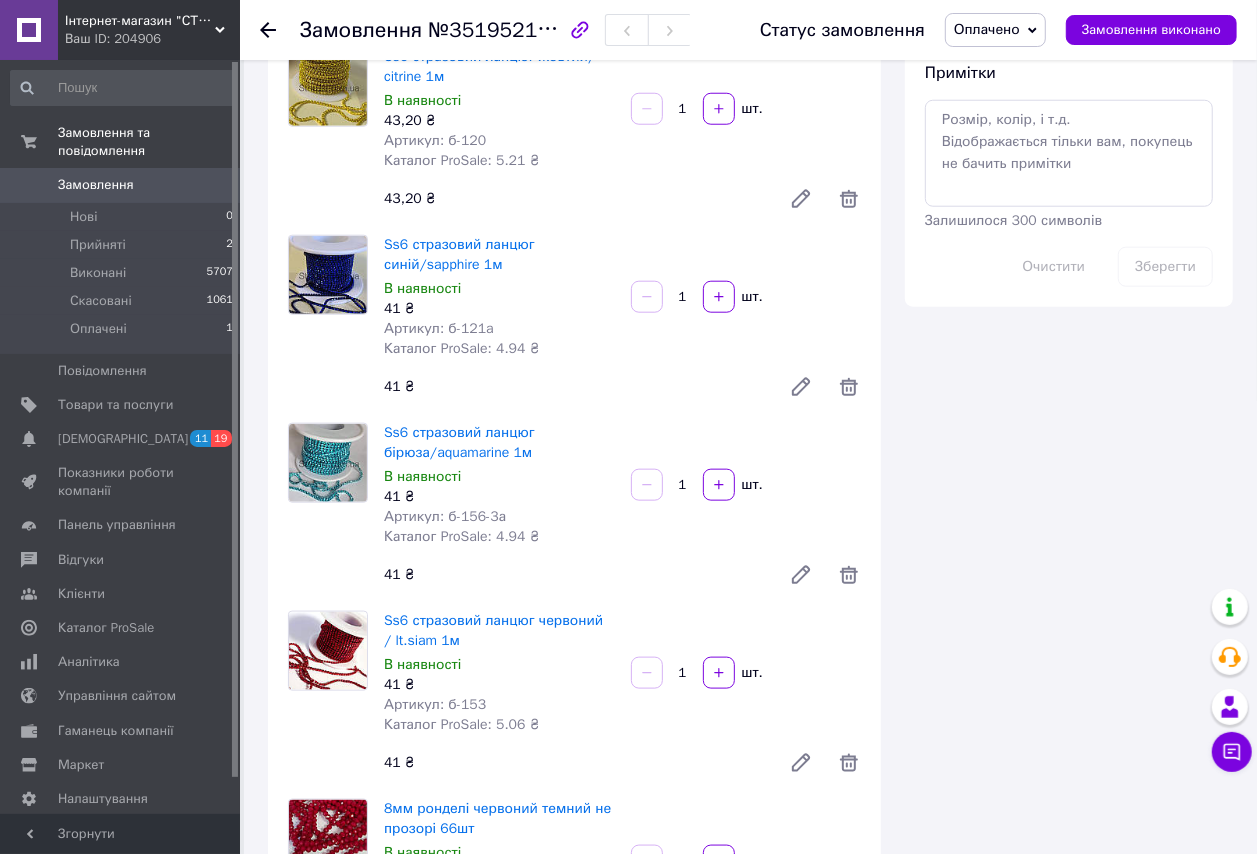 scroll, scrollTop: 1090, scrollLeft: 0, axis: vertical 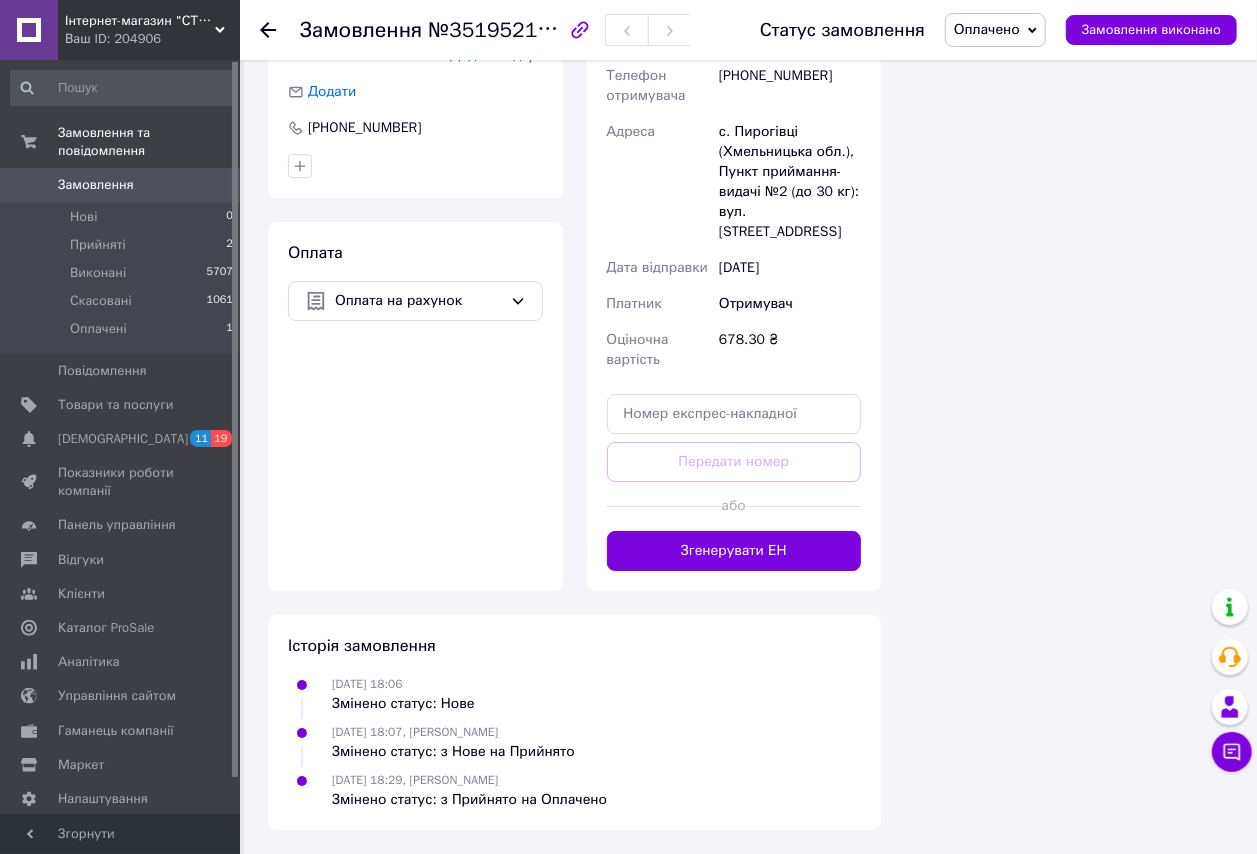 click on "Редагувати" at bounding box center [824, -70] 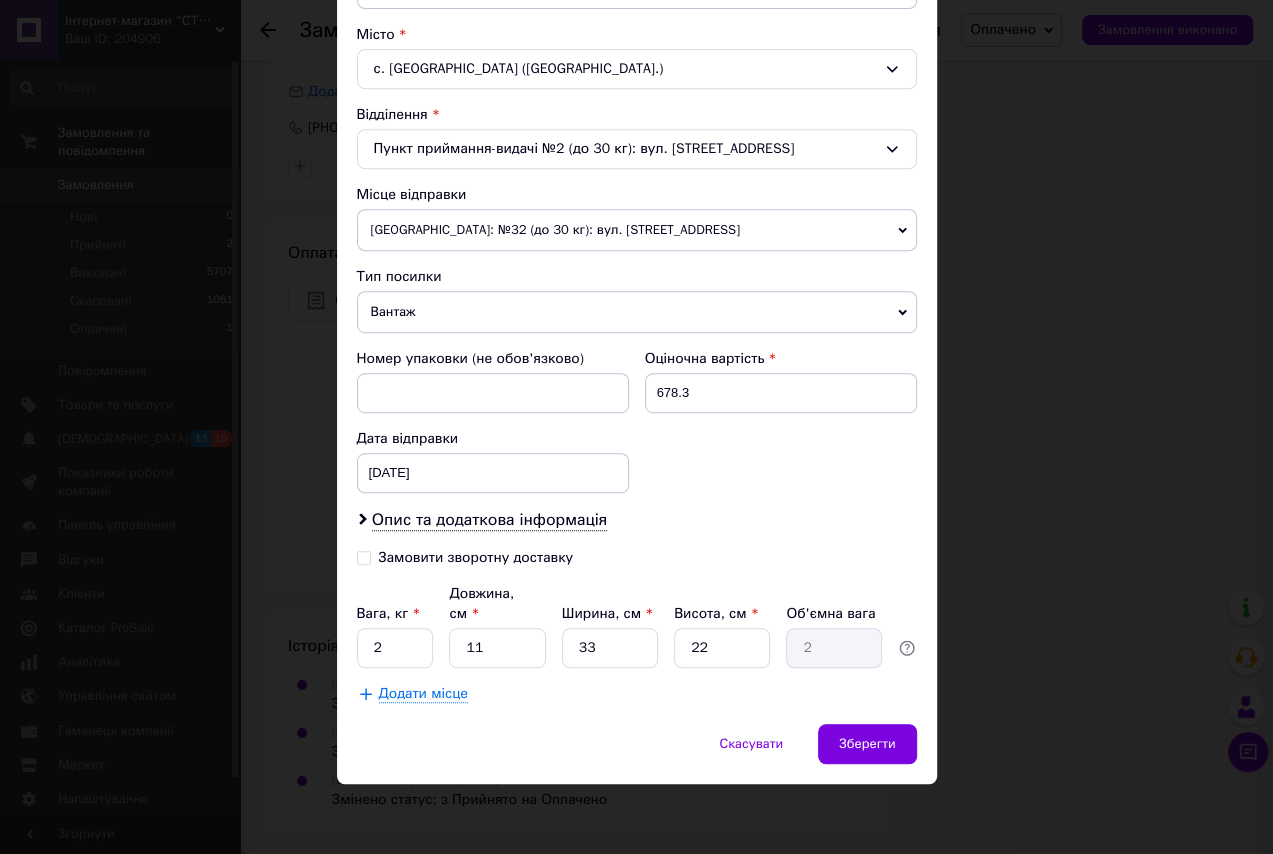 scroll, scrollTop: 653, scrollLeft: 0, axis: vertical 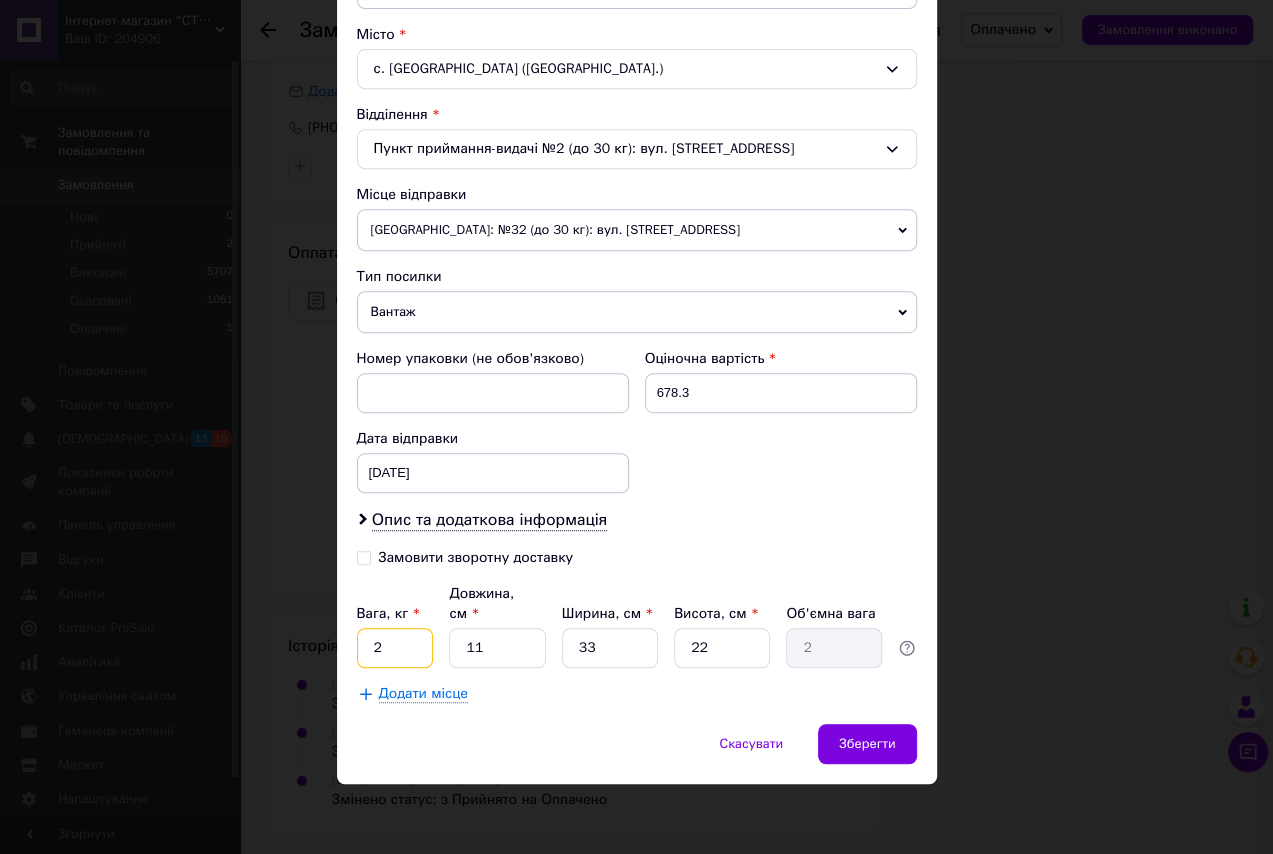 drag, startPoint x: 395, startPoint y: 638, endPoint x: 369, endPoint y: 644, distance: 26.683329 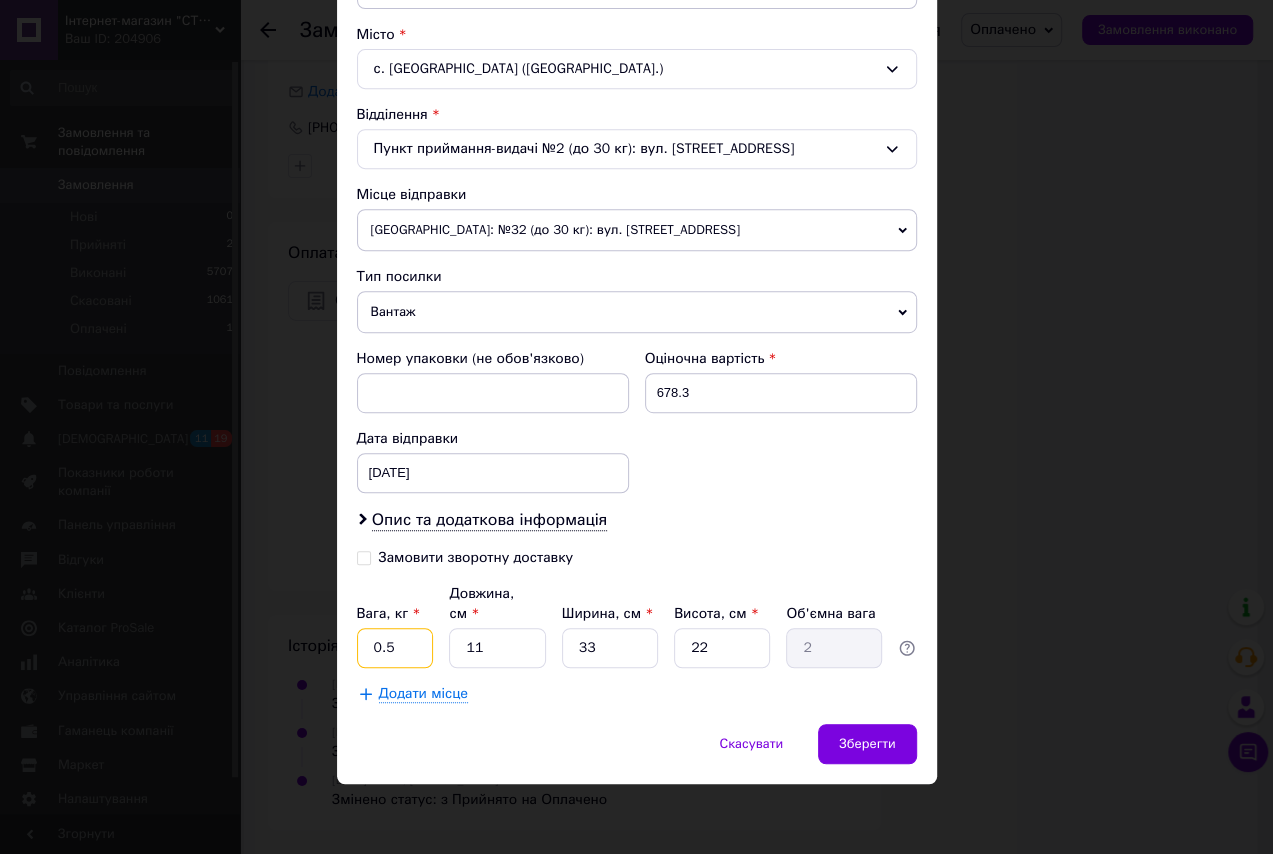 type on "0.5" 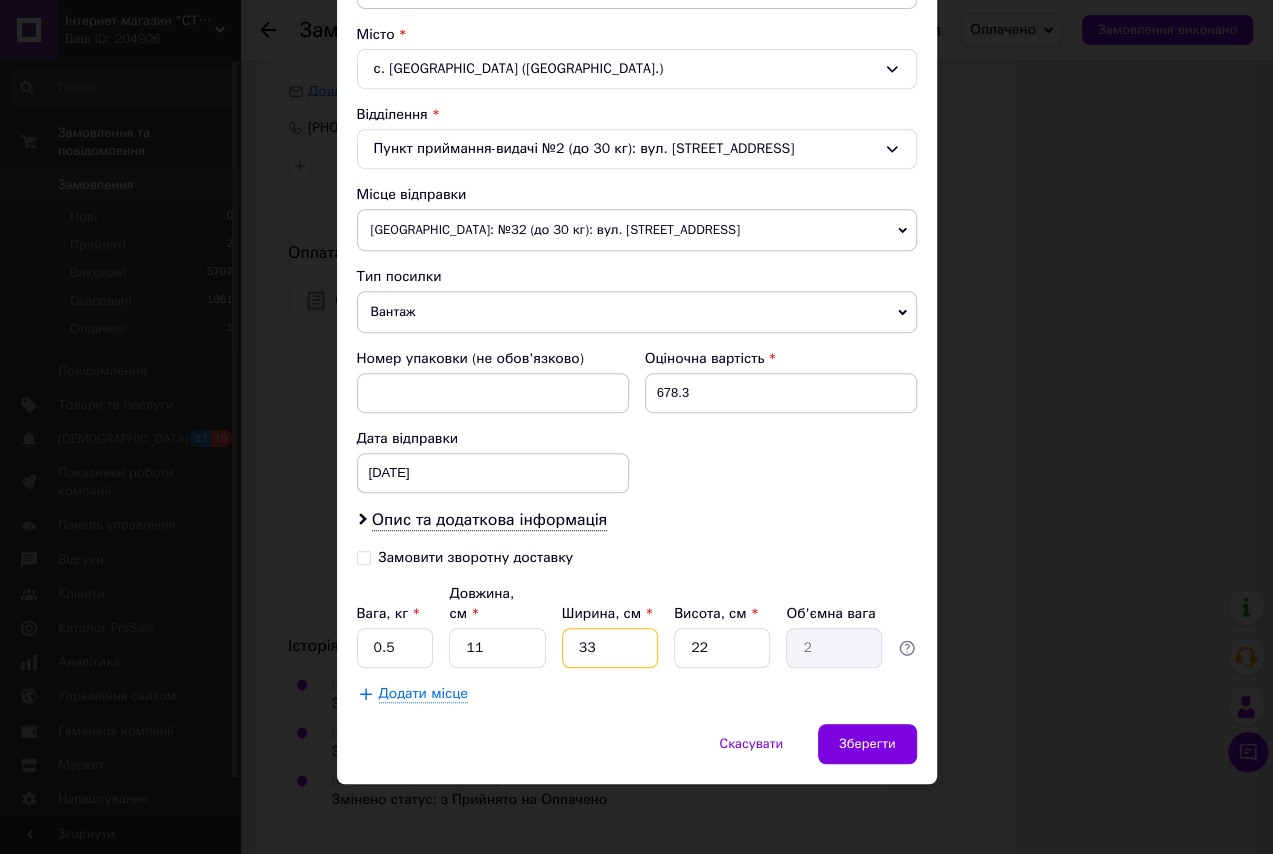 drag, startPoint x: 602, startPoint y: 637, endPoint x: 572, endPoint y: 643, distance: 30.594116 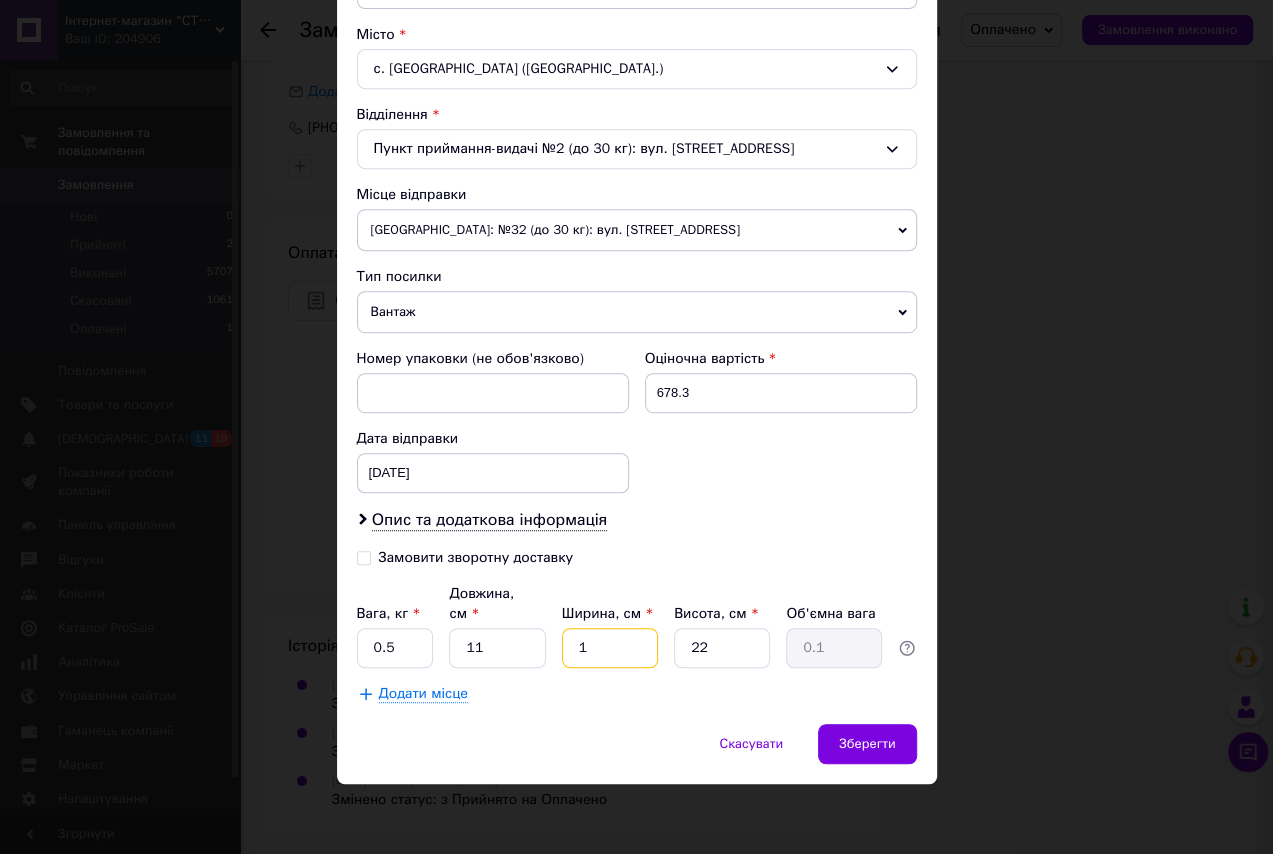 type on "12" 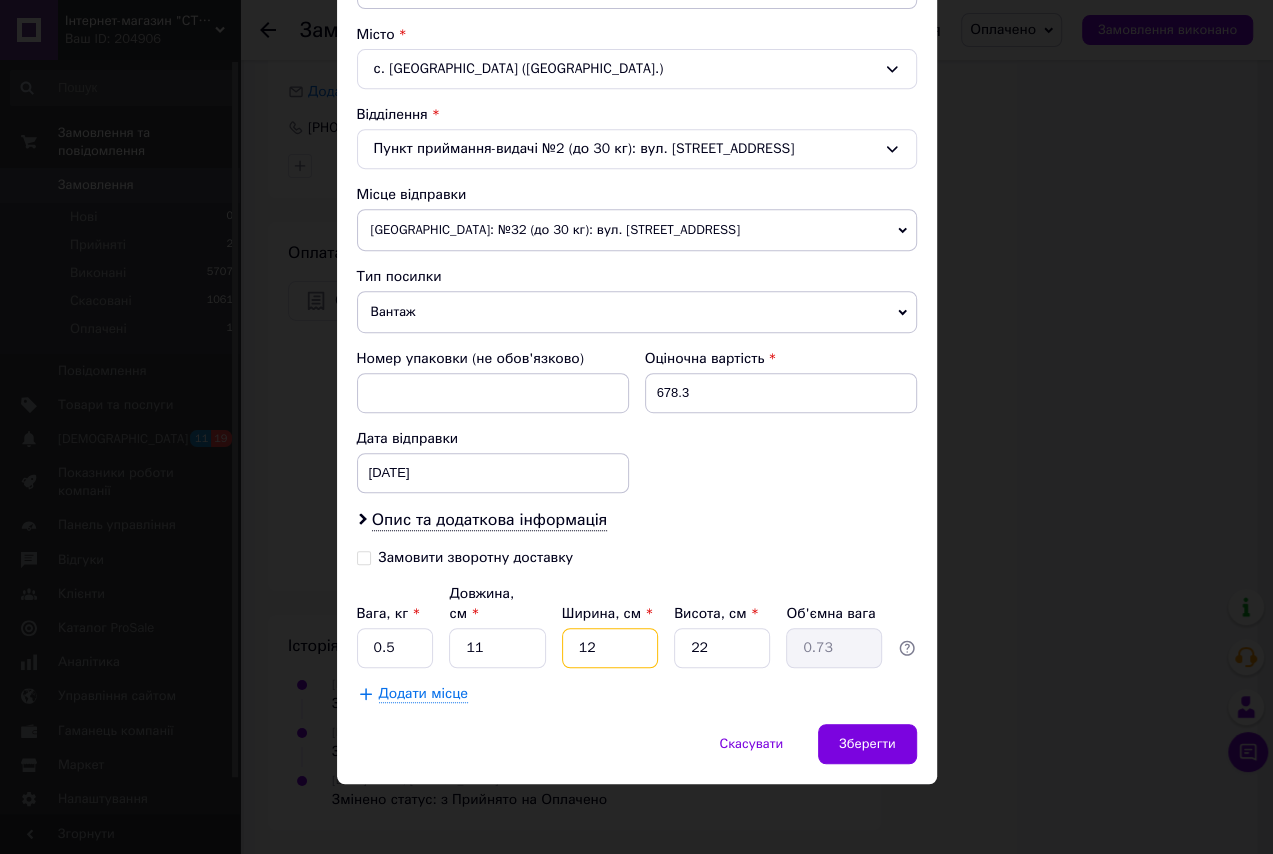 type on "12" 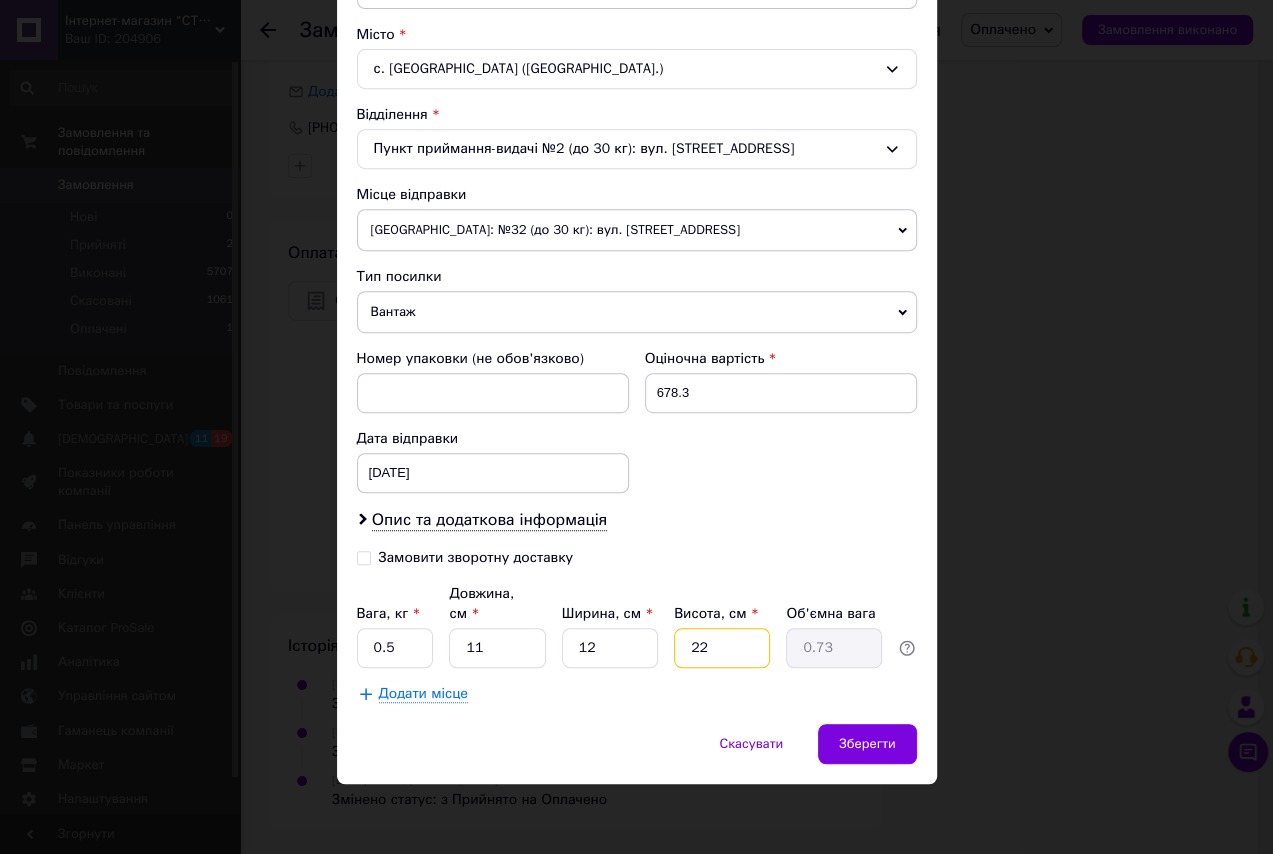 drag, startPoint x: 719, startPoint y: 640, endPoint x: 685, endPoint y: 642, distance: 34.058773 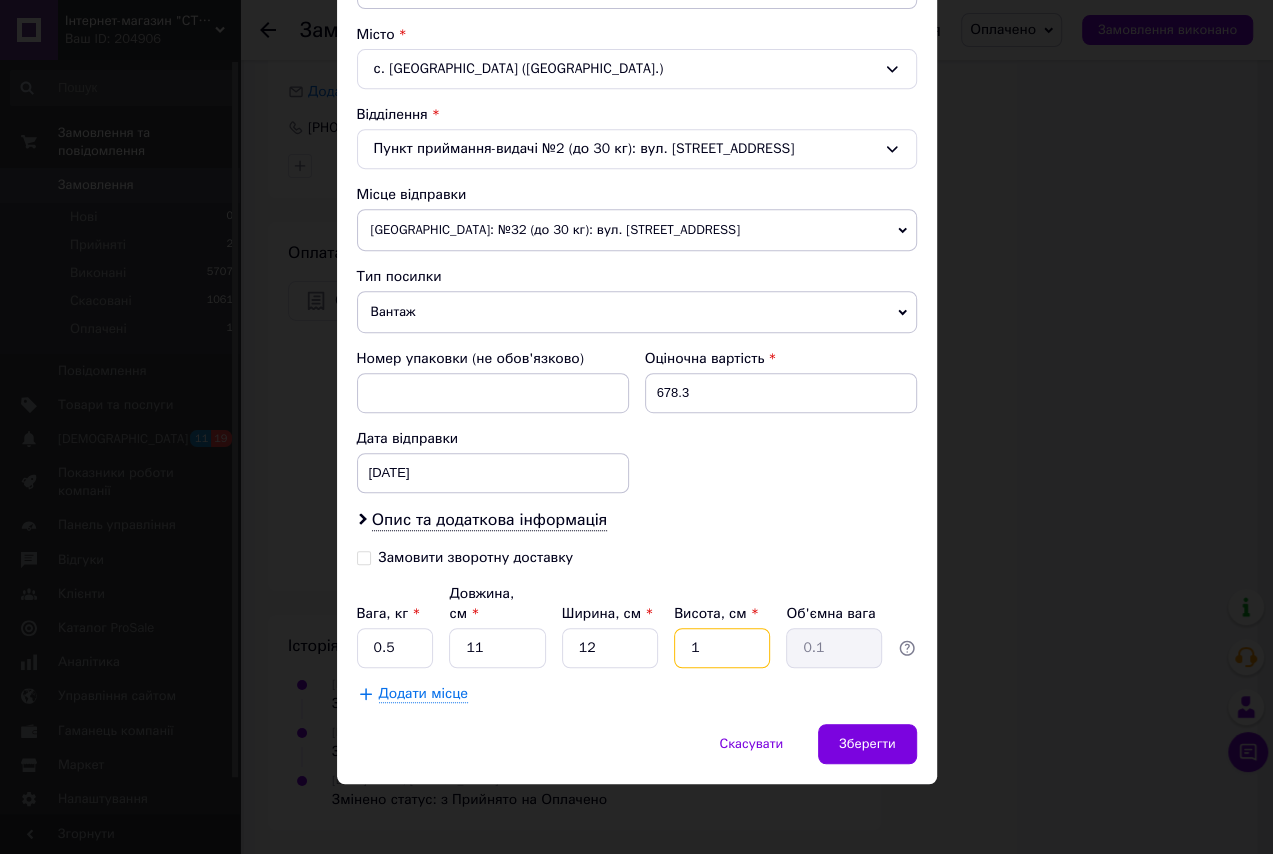 type on "12" 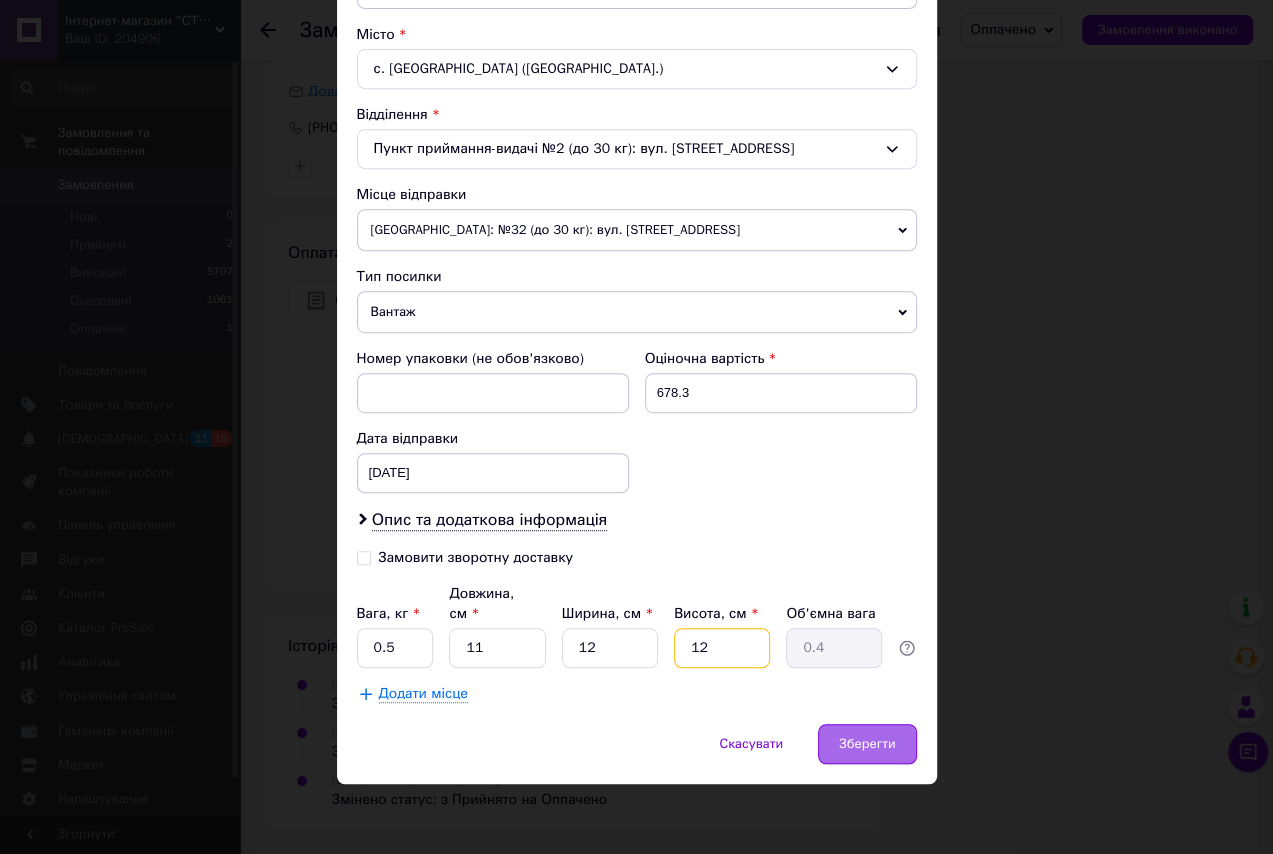 type on "12" 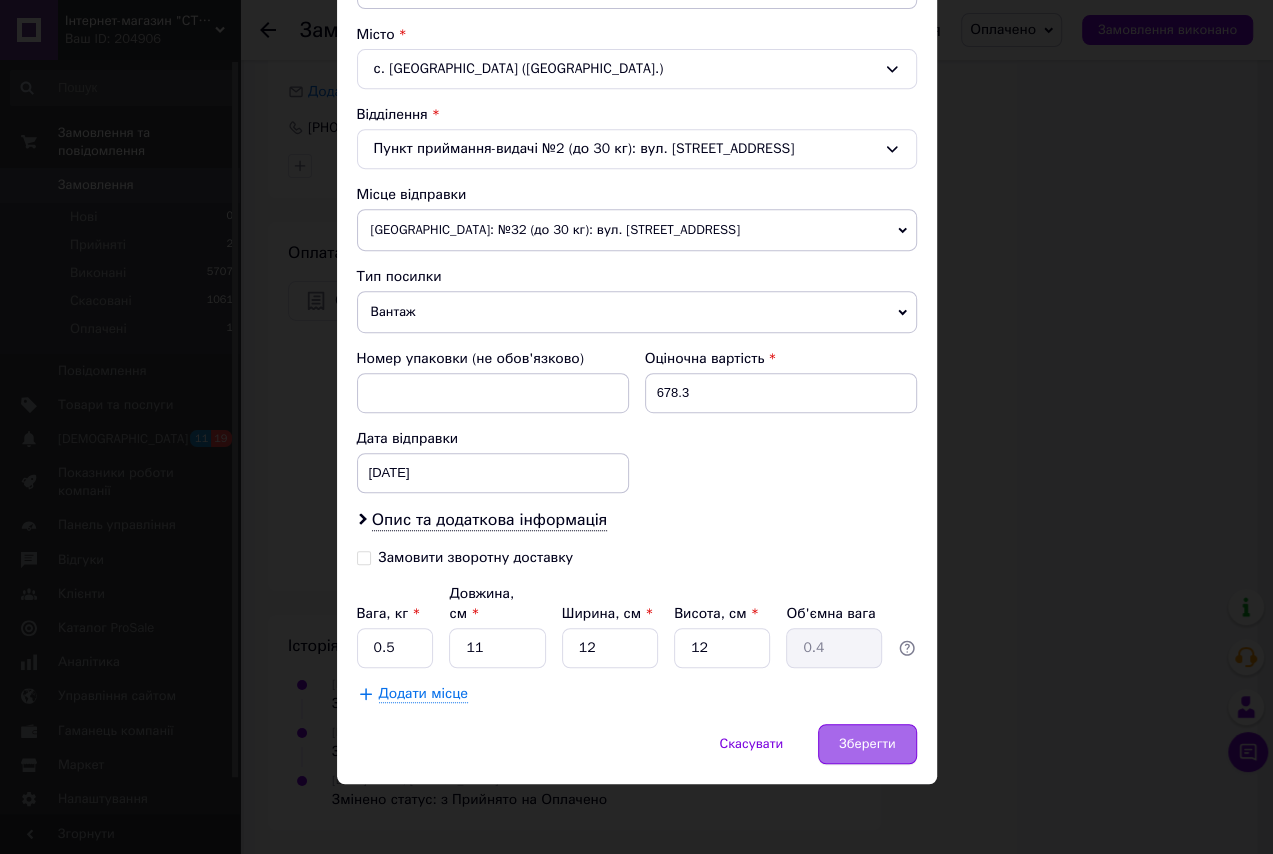 click on "Зберегти" at bounding box center [867, 744] 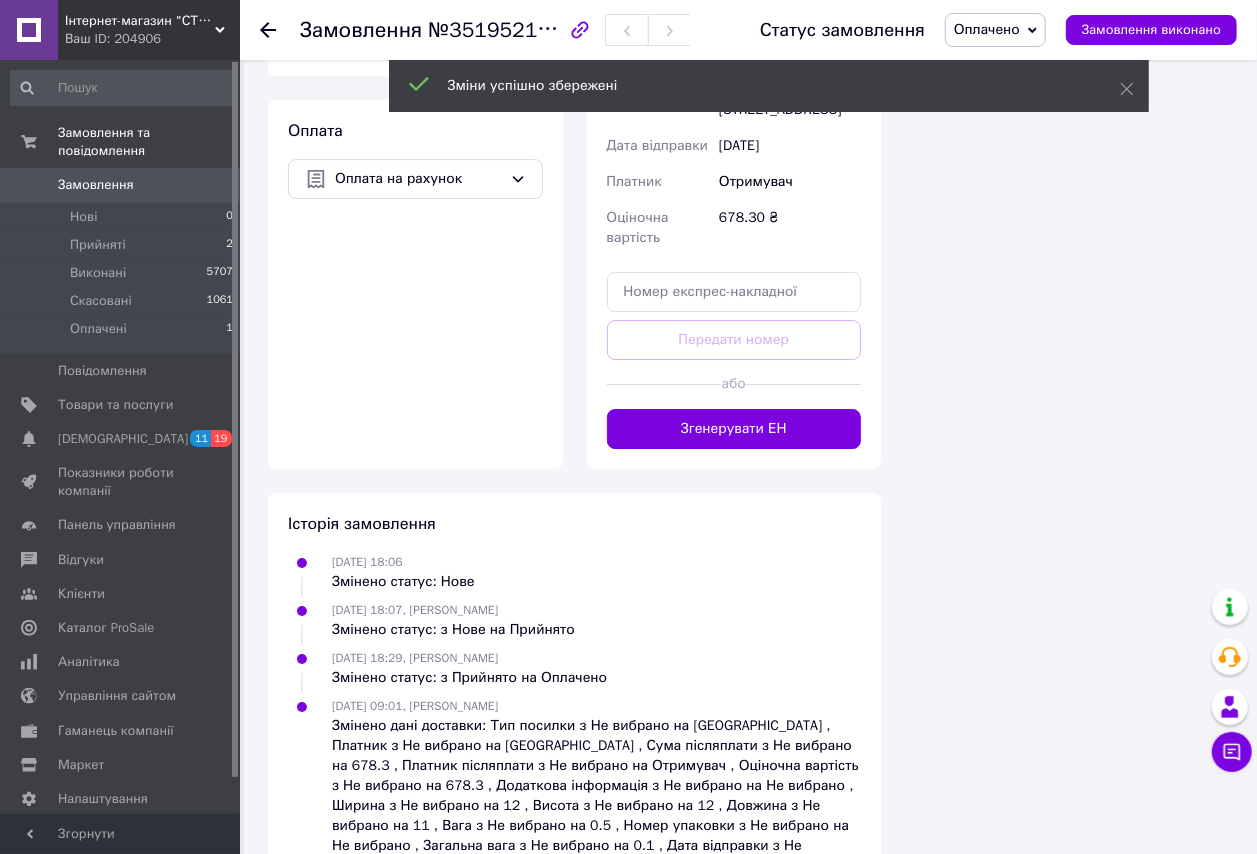 click on "Редагувати" at bounding box center [824, -192] 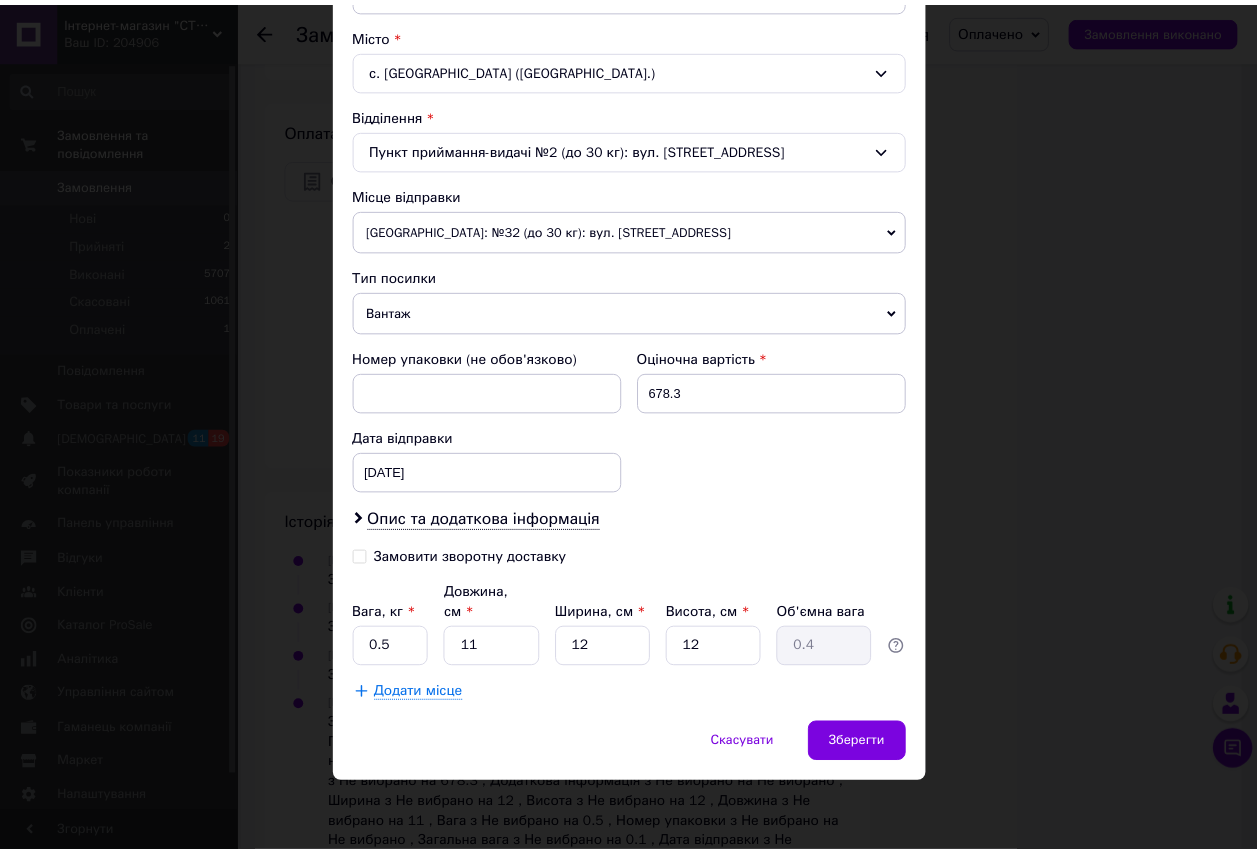 scroll, scrollTop: 653, scrollLeft: 0, axis: vertical 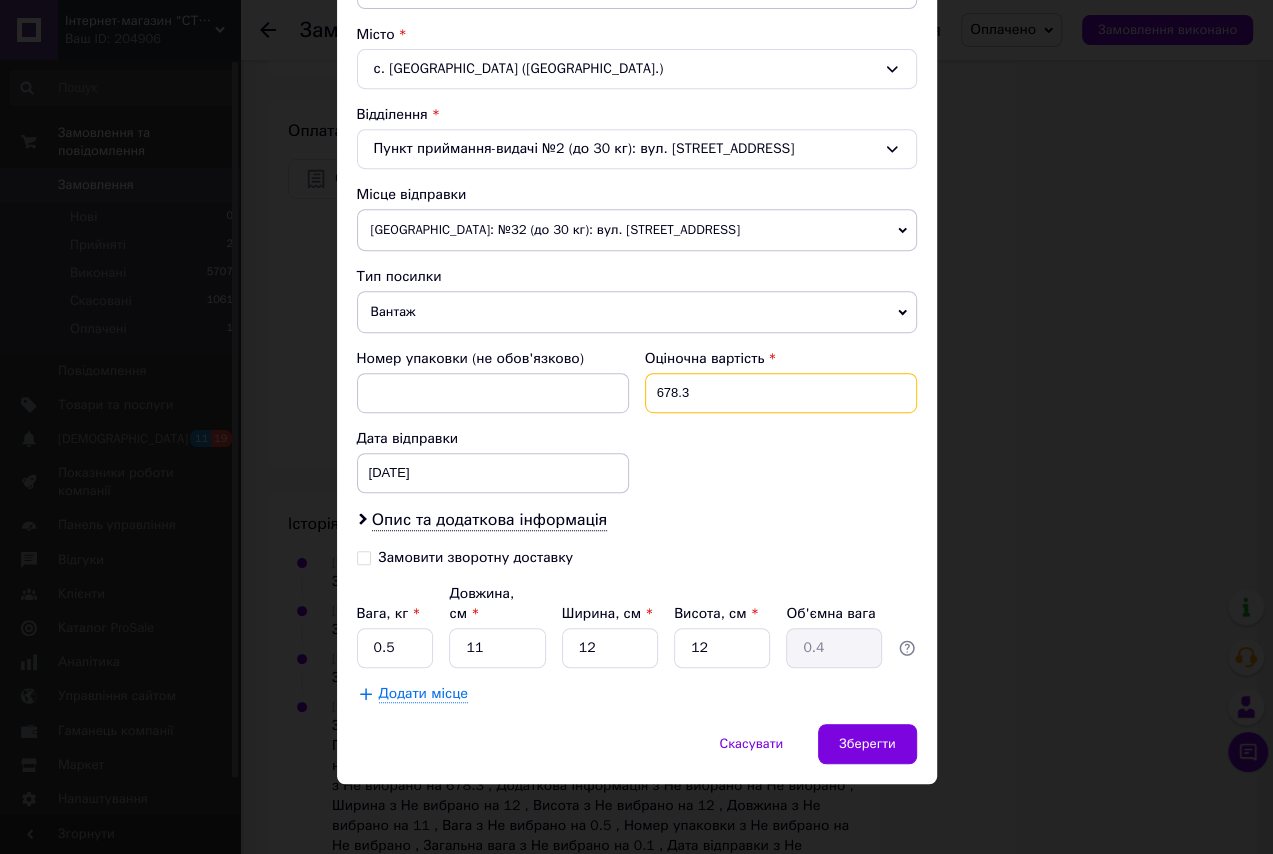 drag, startPoint x: 717, startPoint y: 365, endPoint x: 620, endPoint y: 364, distance: 97.00516 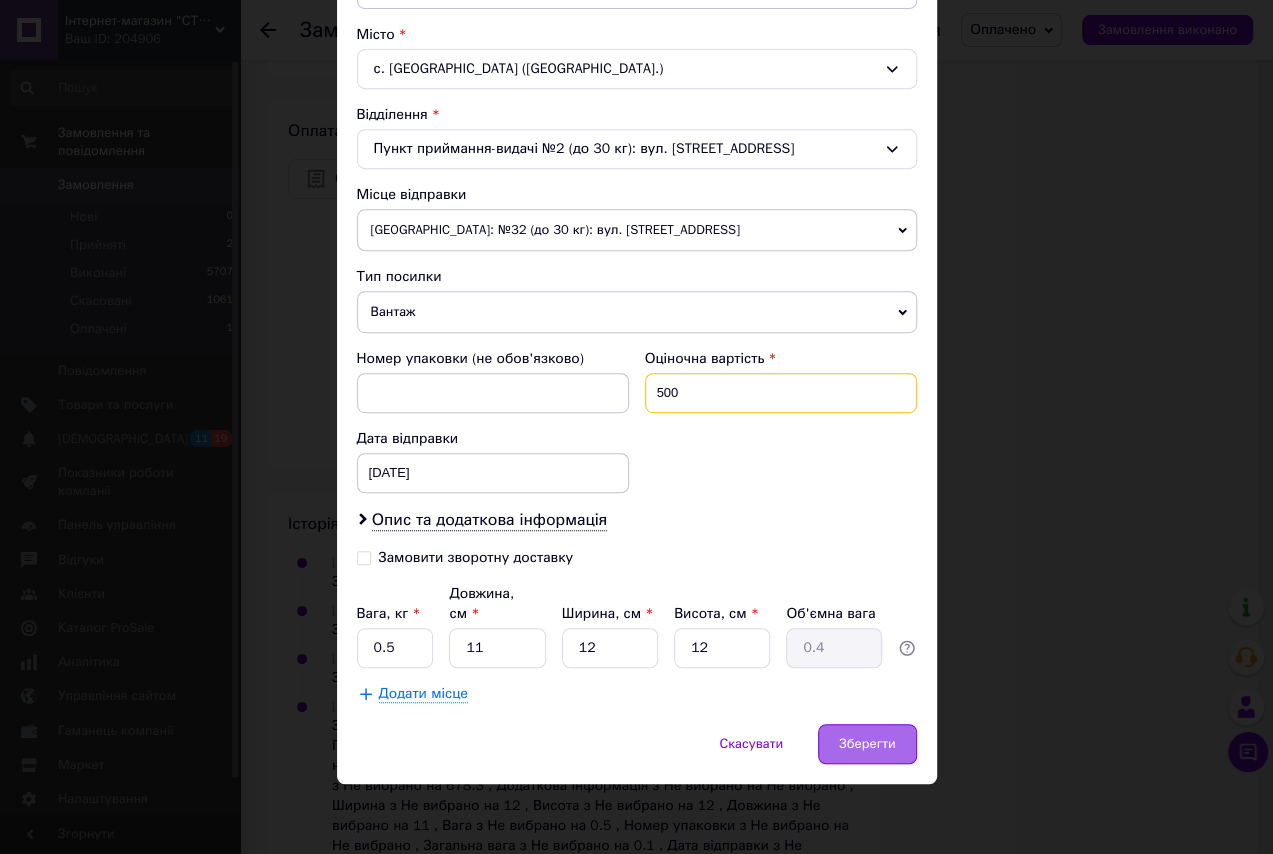 type on "500" 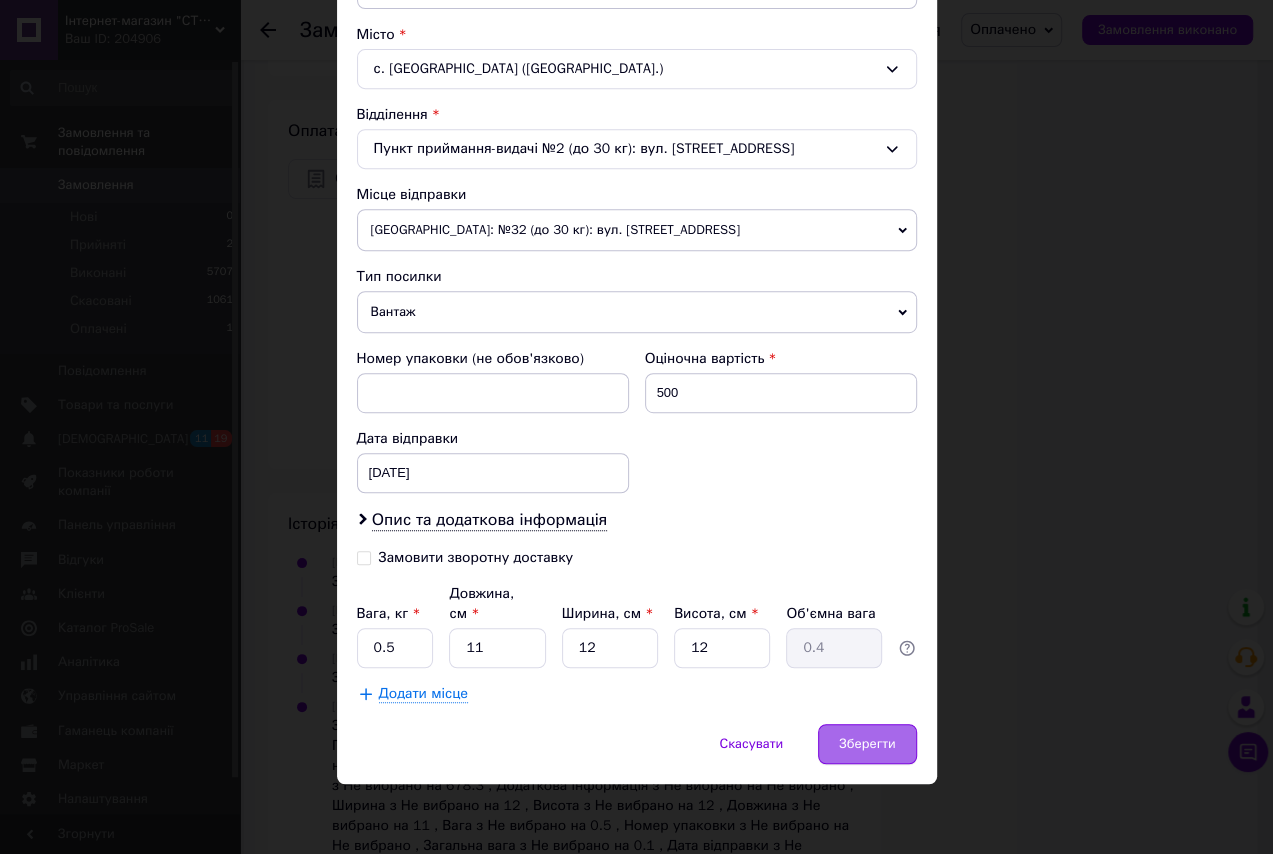 click on "Зберегти" at bounding box center (867, 744) 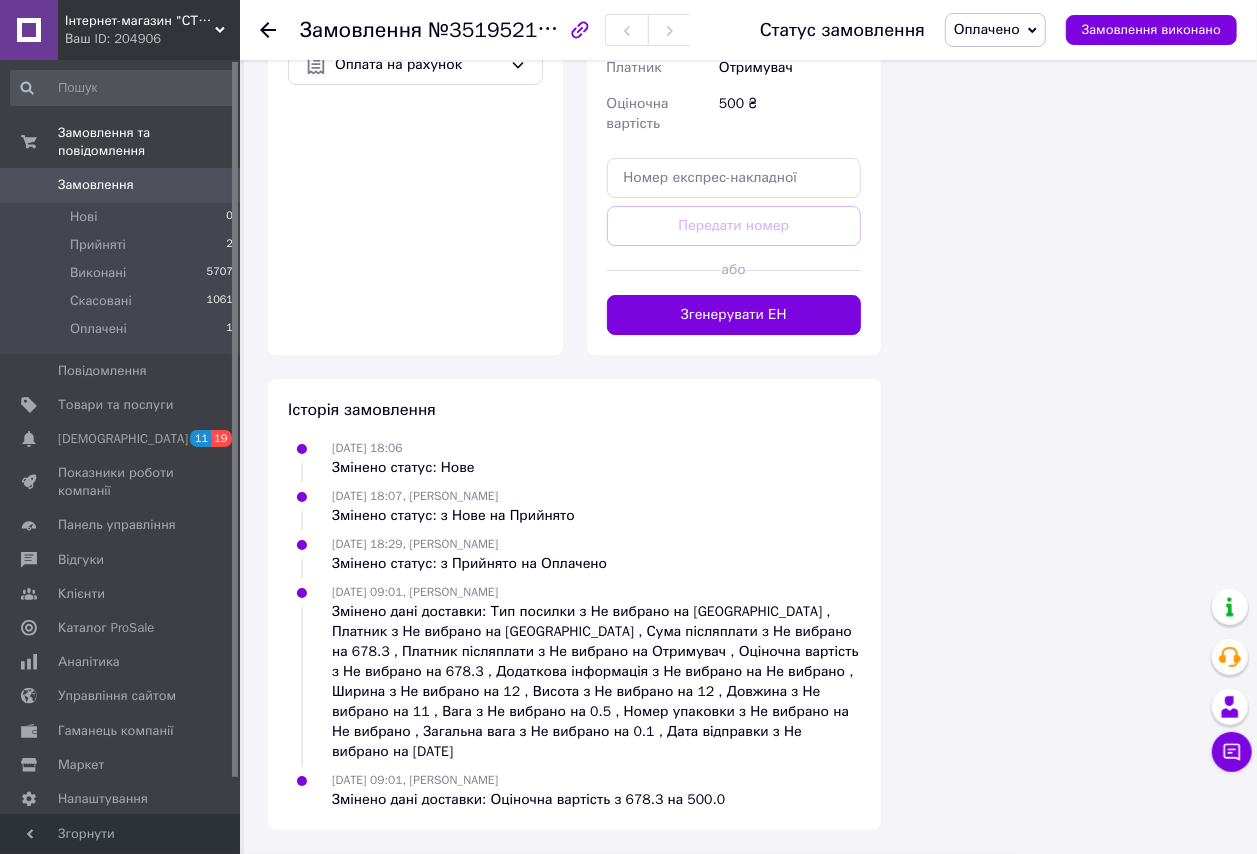 scroll, scrollTop: 4727, scrollLeft: 0, axis: vertical 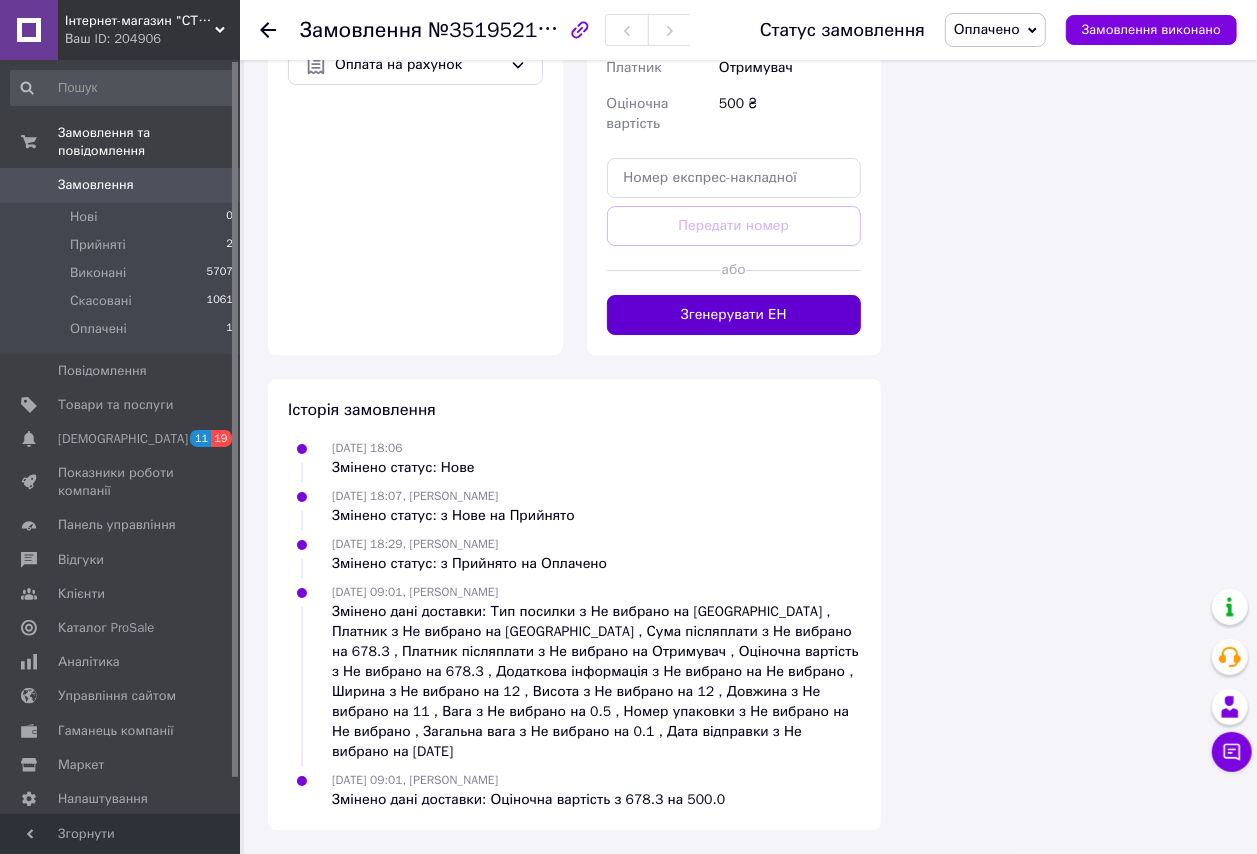 click on "Згенерувати ЕН" at bounding box center [734, 315] 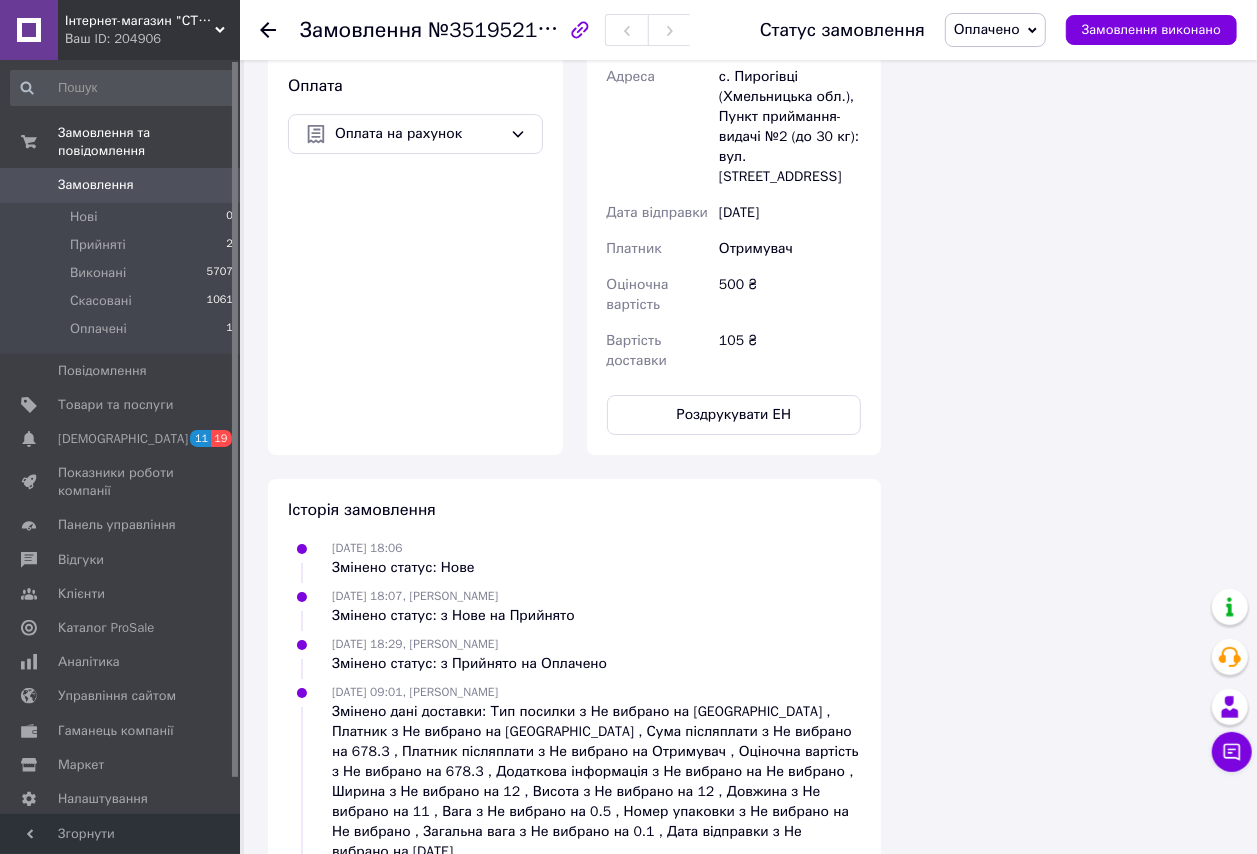 scroll, scrollTop: 4090, scrollLeft: 0, axis: vertical 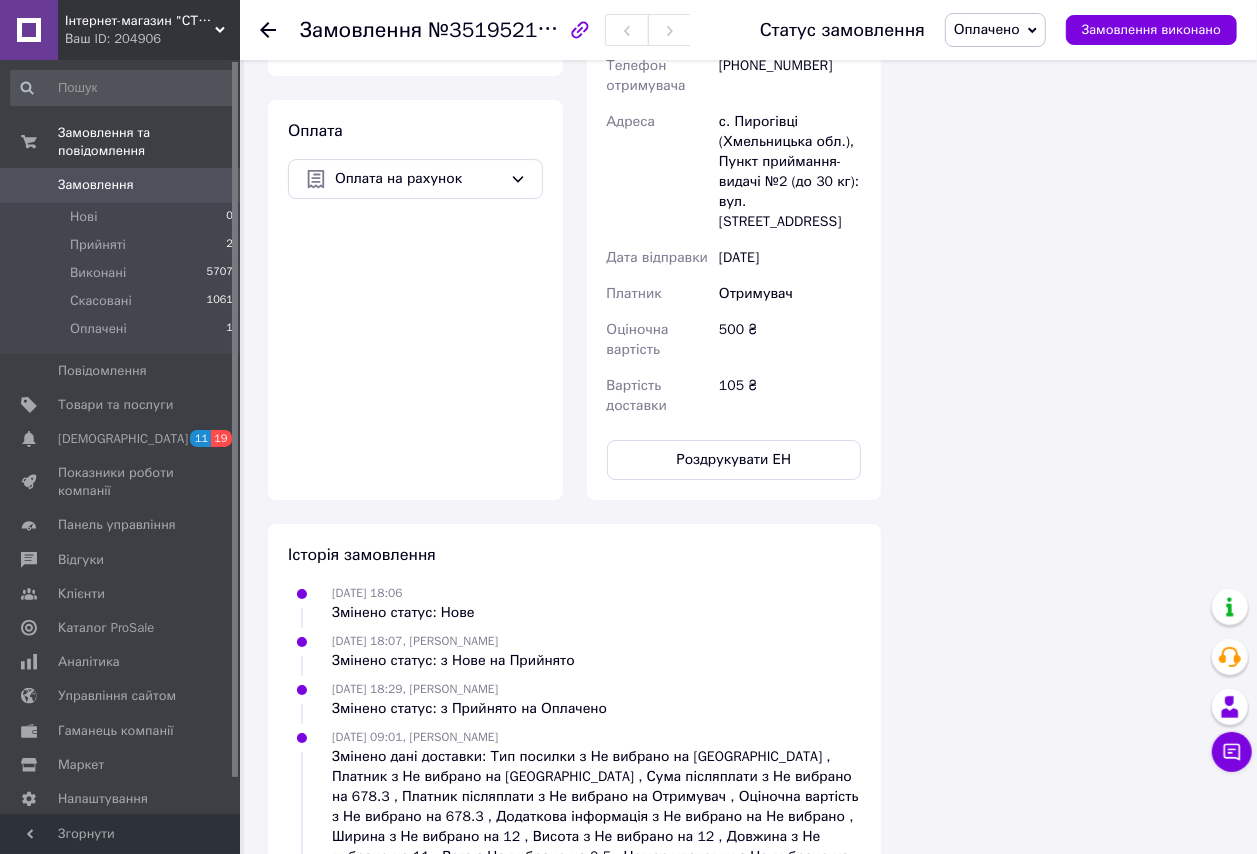click on "Оплачено" at bounding box center [987, 29] 